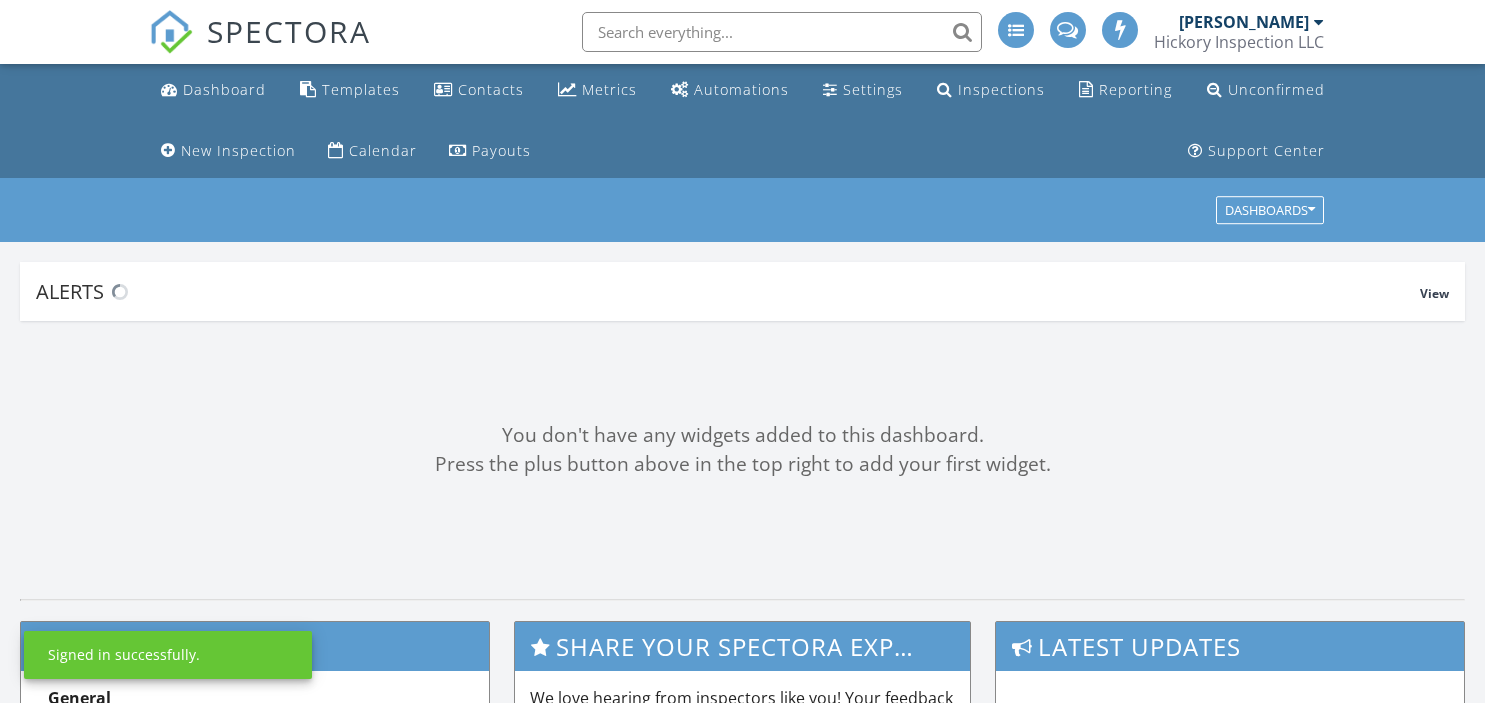 scroll, scrollTop: 0, scrollLeft: 0, axis: both 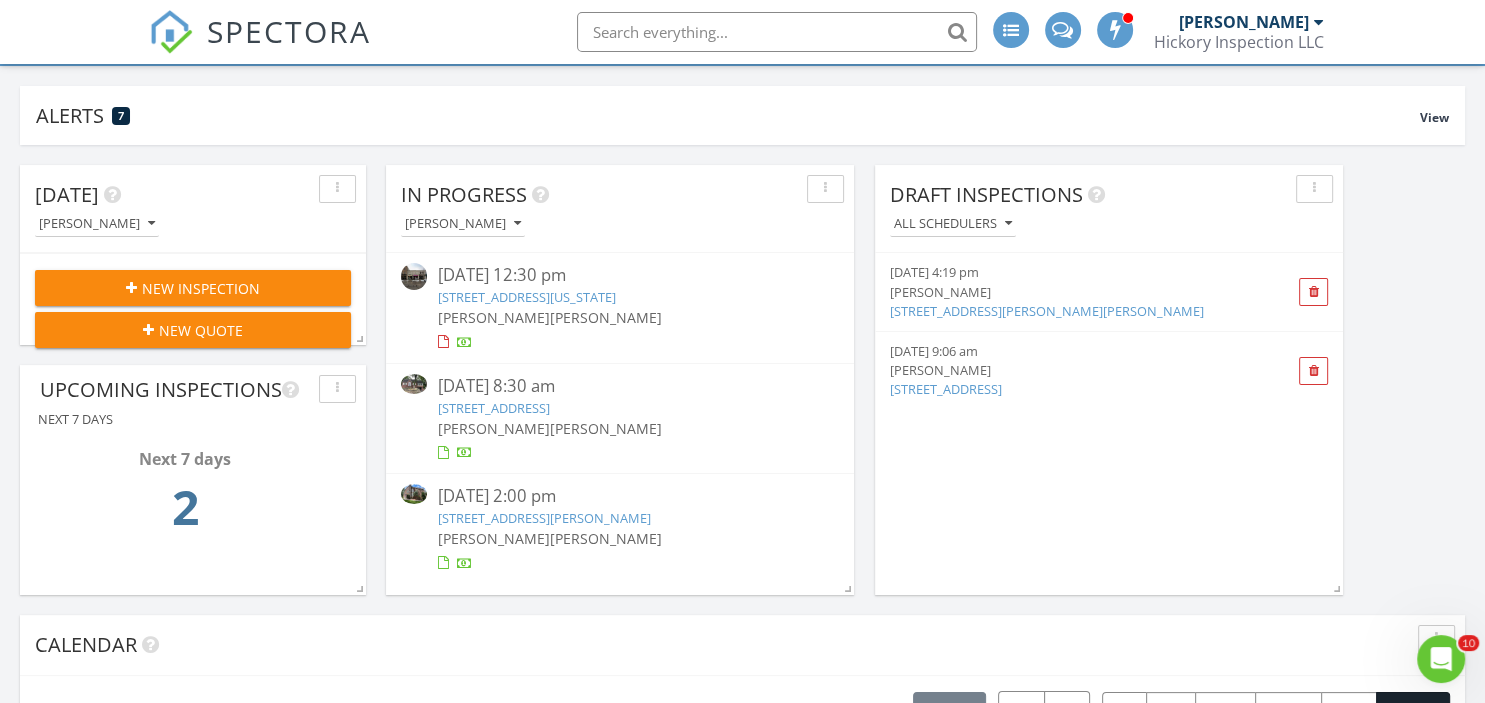 click on "25 Forest St, Closter, NJ 07624" at bounding box center (493, 408) 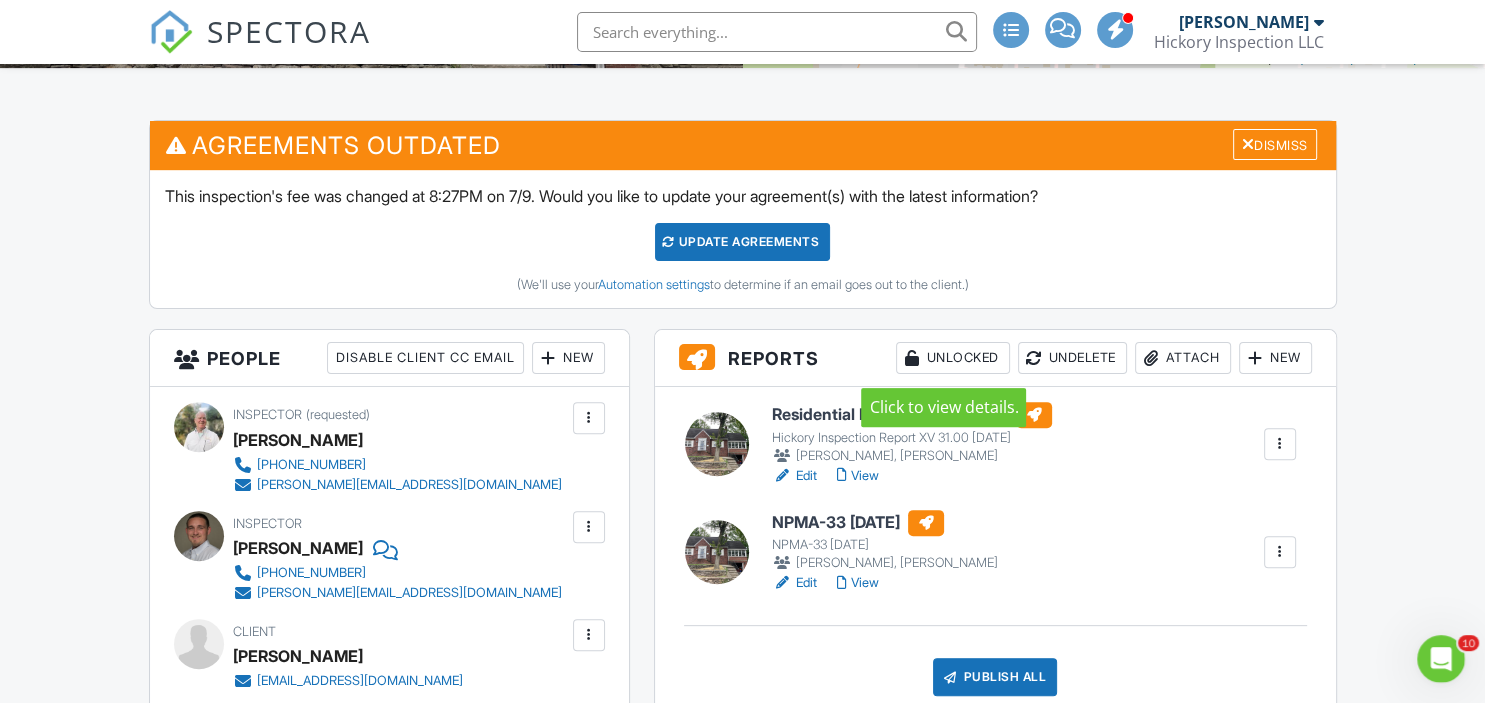 scroll, scrollTop: 0, scrollLeft: 0, axis: both 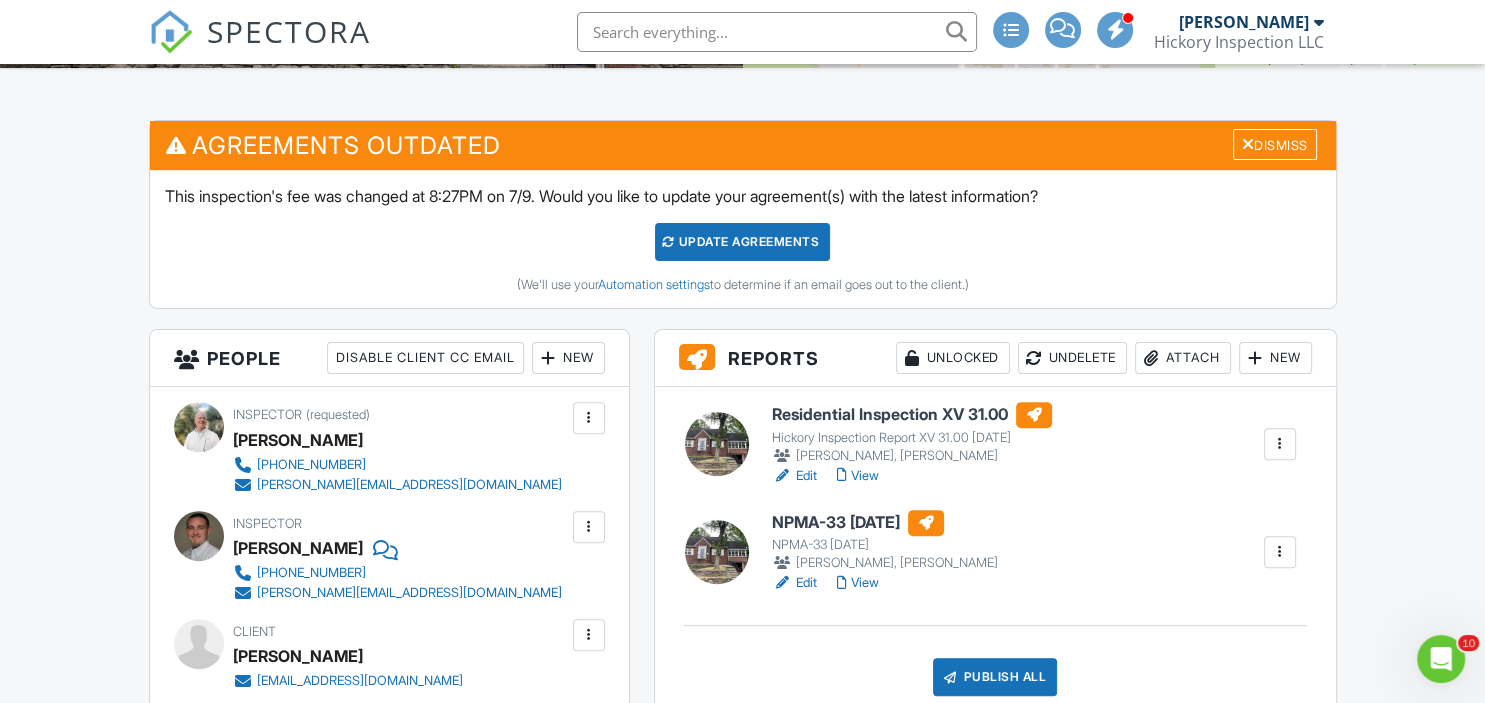 click on "View" at bounding box center (858, 476) 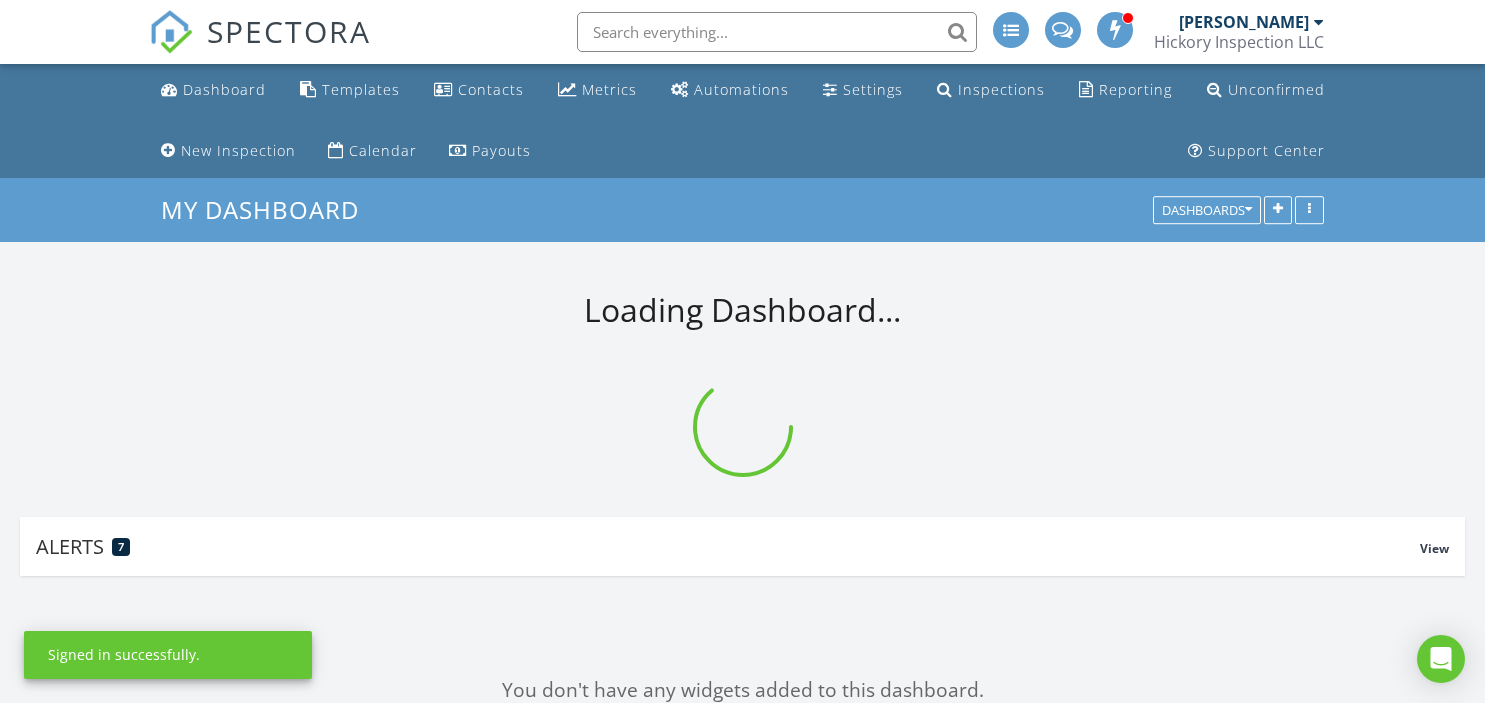 scroll, scrollTop: 0, scrollLeft: 0, axis: both 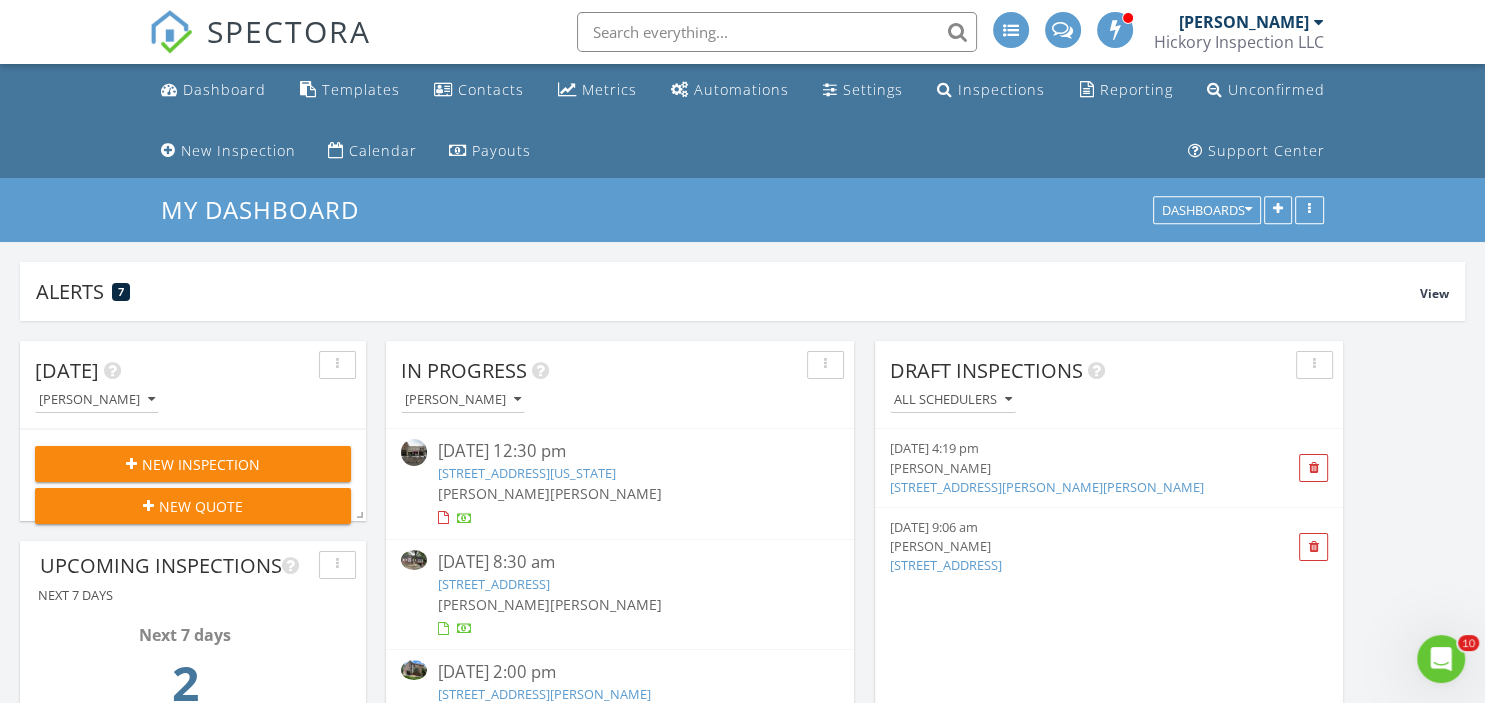 click on "25 Forest St, Closter, NJ 07624" at bounding box center (493, 584) 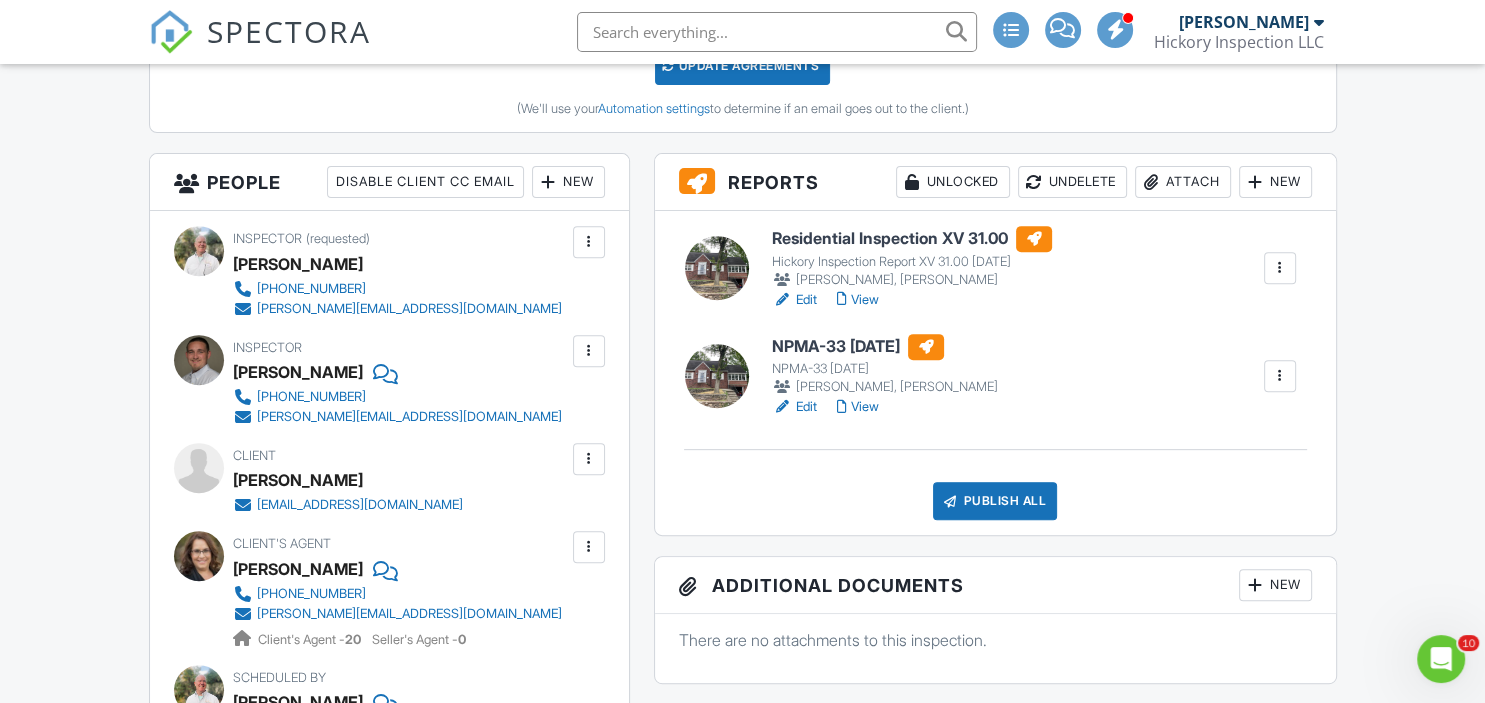 scroll, scrollTop: 0, scrollLeft: 0, axis: both 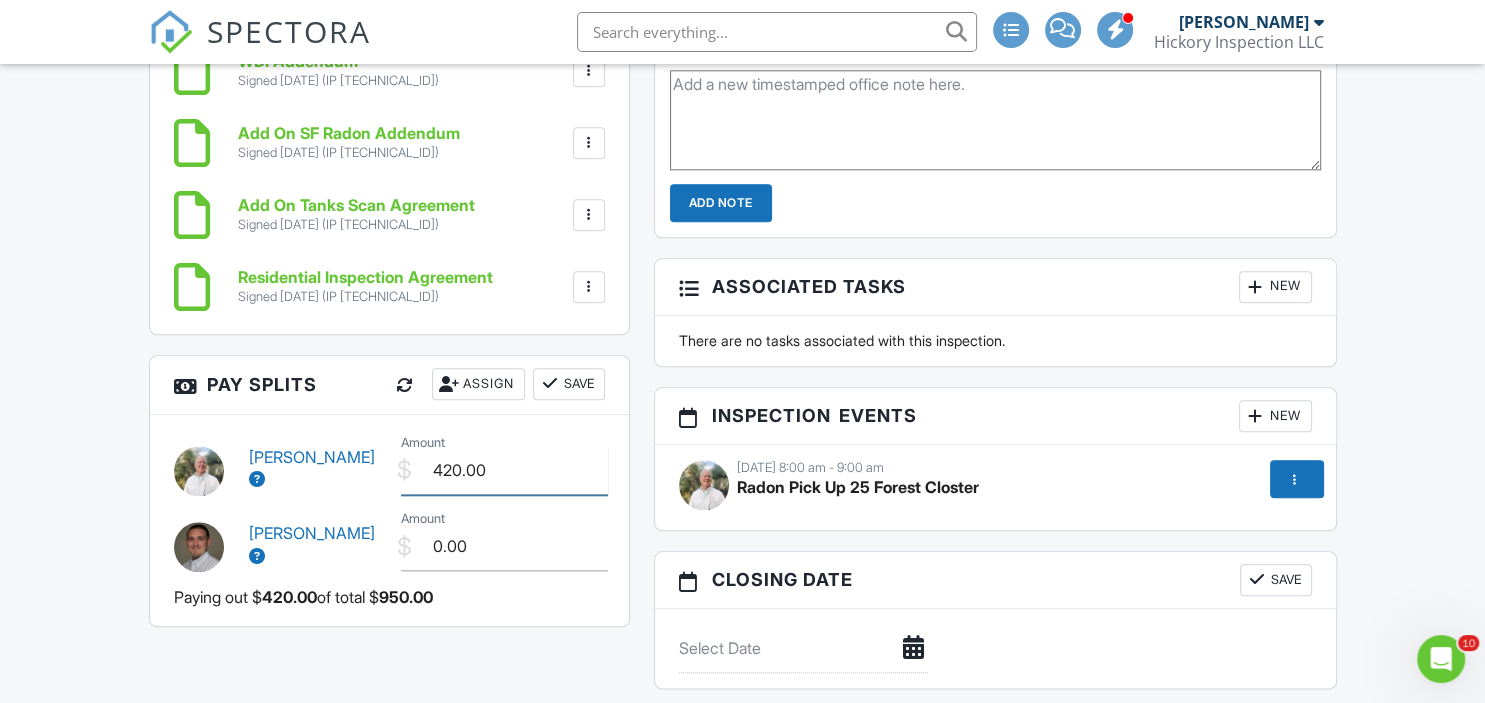 drag, startPoint x: 510, startPoint y: 454, endPoint x: 386, endPoint y: 458, distance: 124.0645 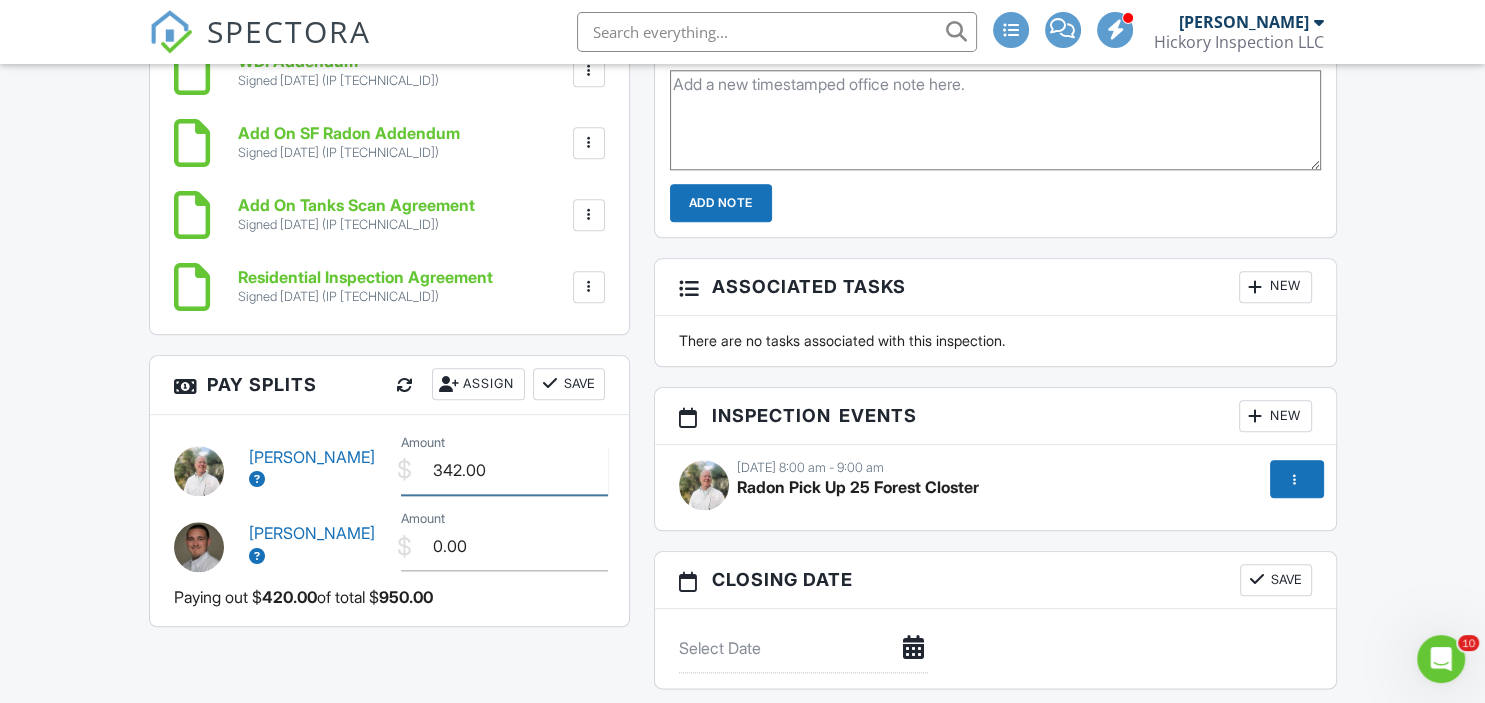 type on "342.00" 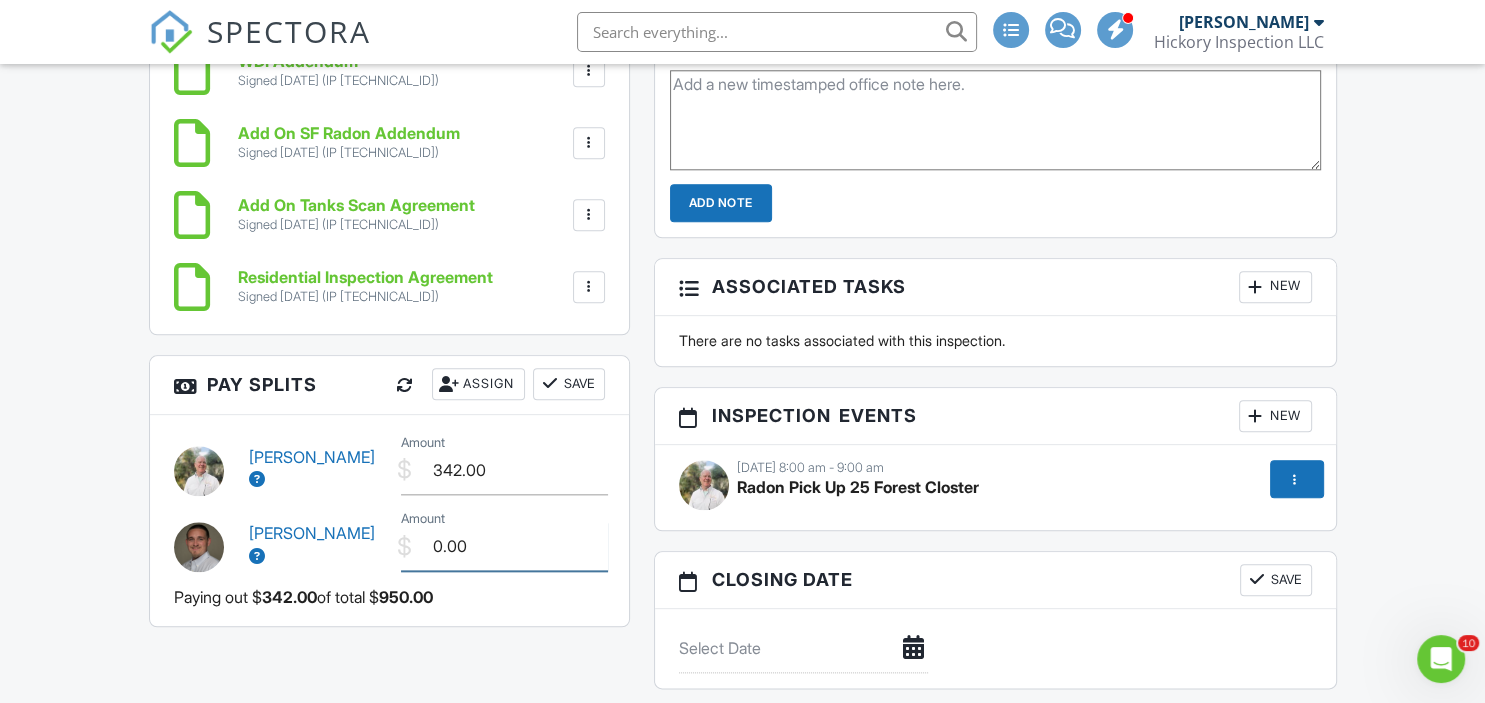 drag, startPoint x: 478, startPoint y: 546, endPoint x: 364, endPoint y: 541, distance: 114.1096 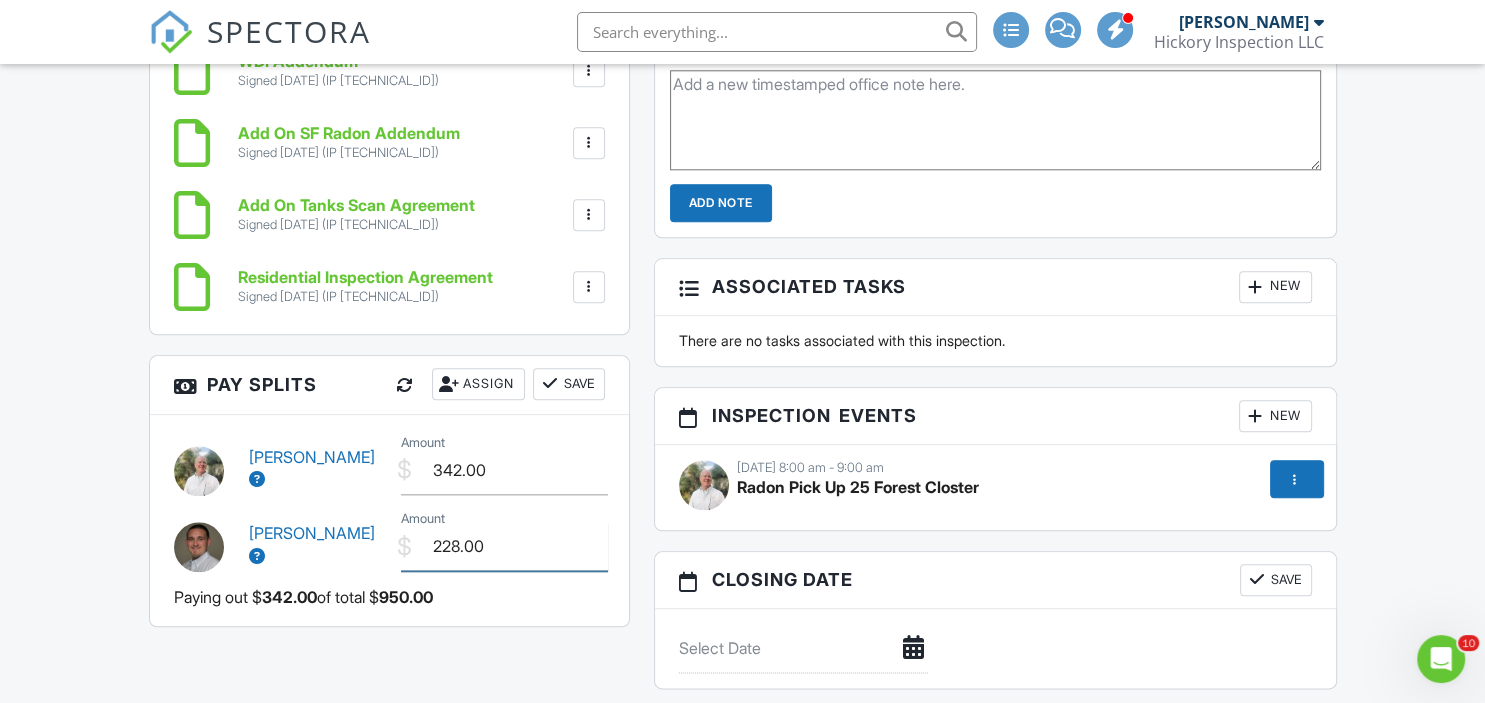 type on "228.00" 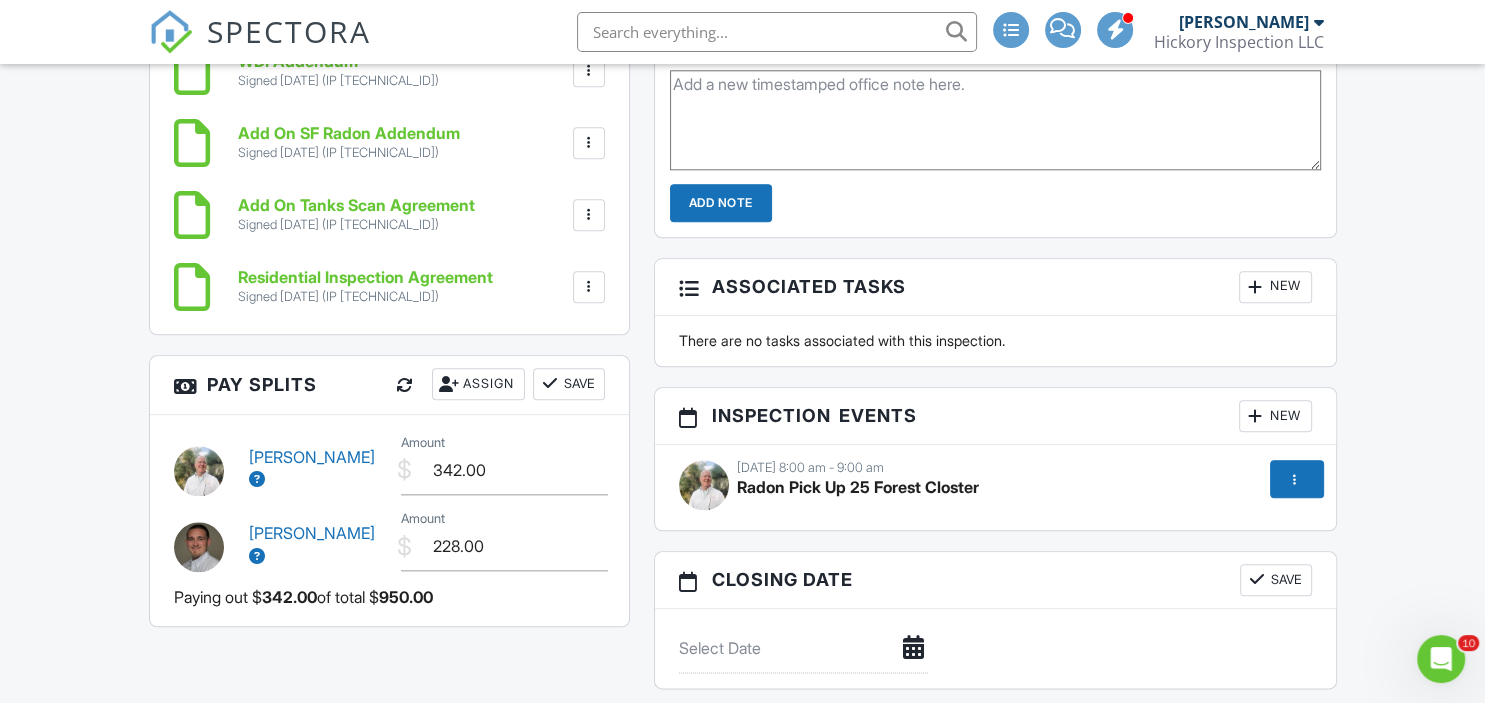 click on "Save" at bounding box center (569, 384) 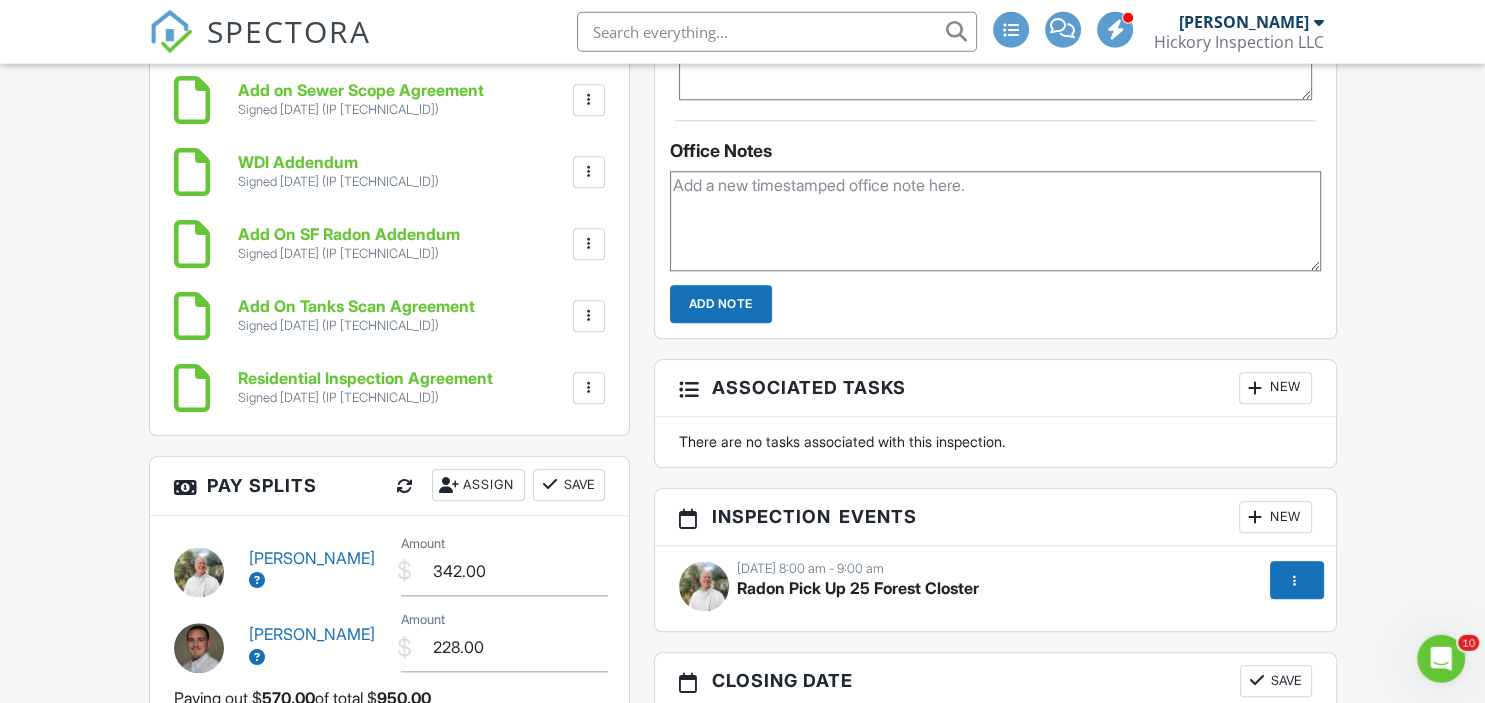 scroll, scrollTop: 1936, scrollLeft: 0, axis: vertical 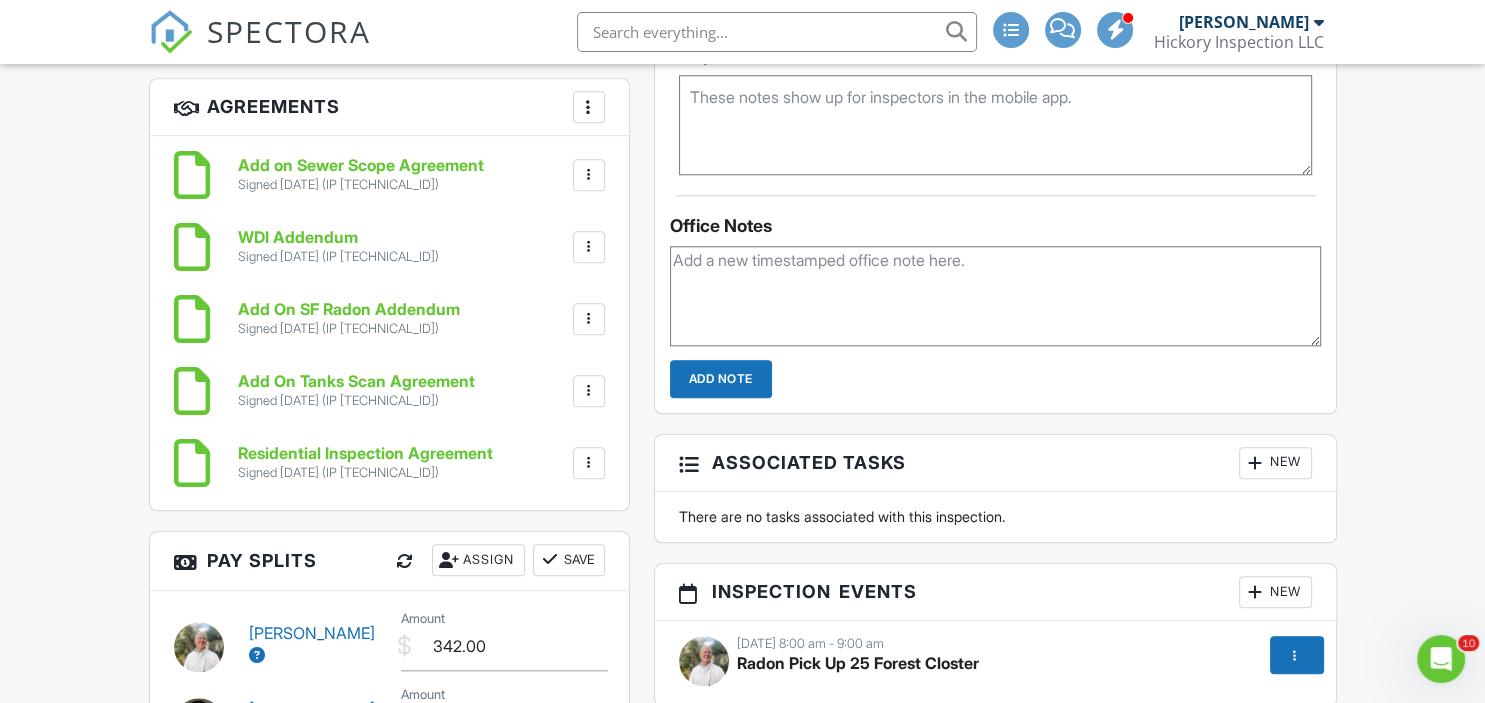 click on "Save" at bounding box center [569, 560] 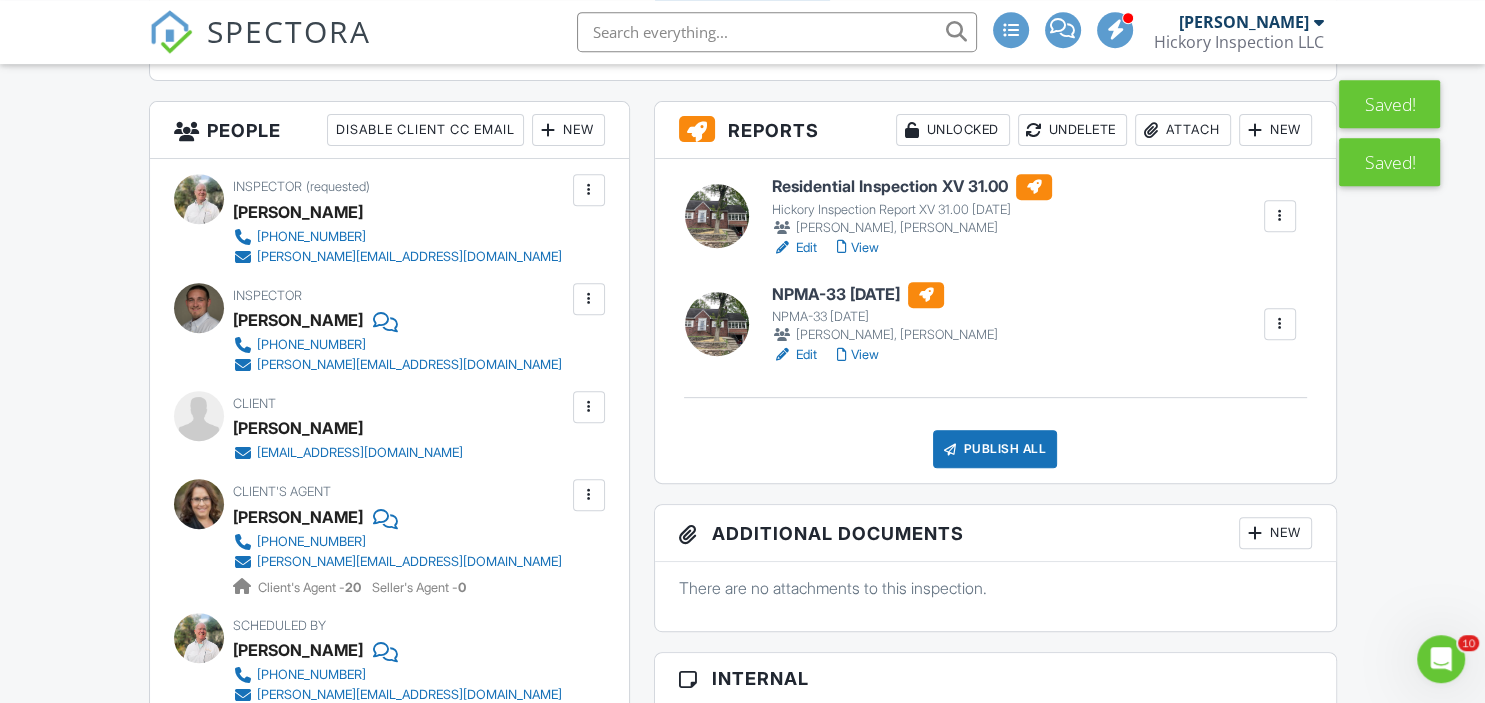 scroll, scrollTop: 880, scrollLeft: 0, axis: vertical 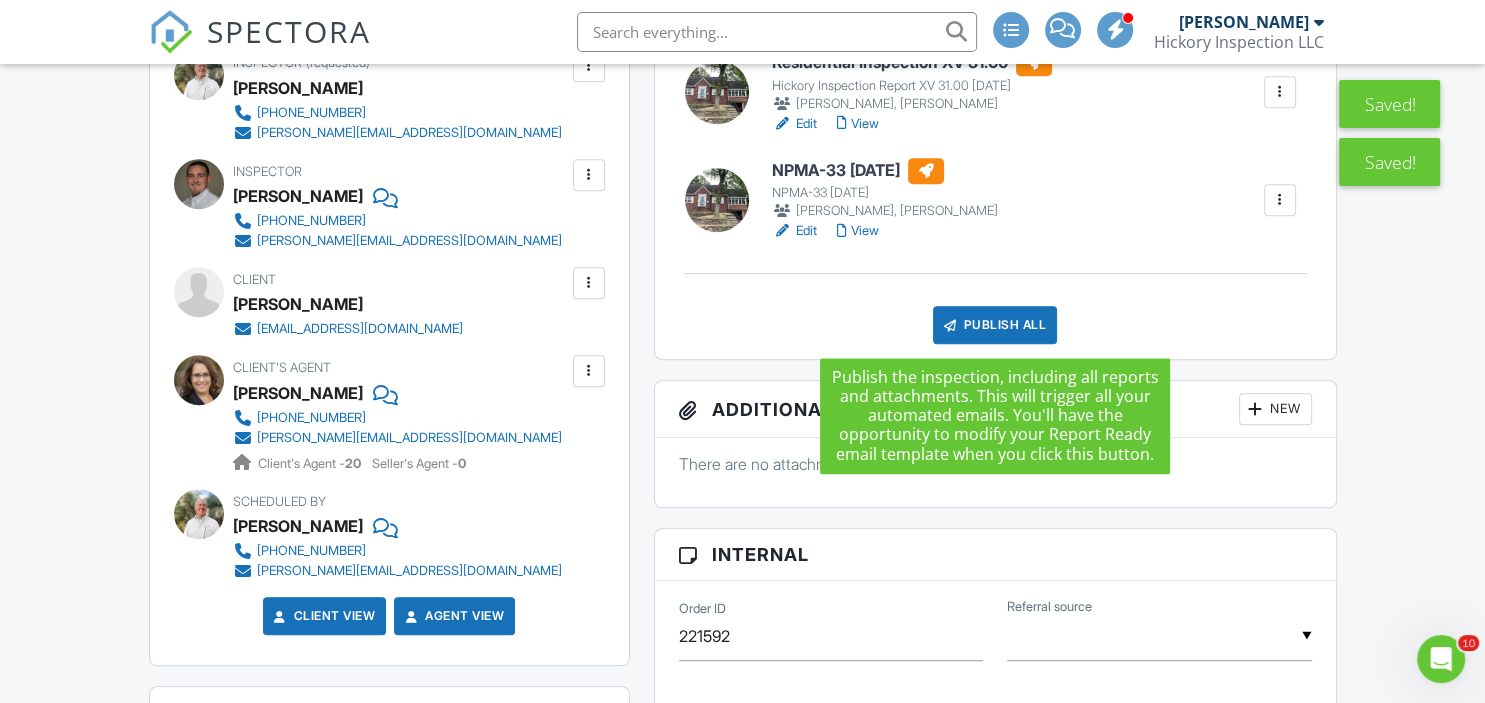 click on "Publish All" at bounding box center (995, 325) 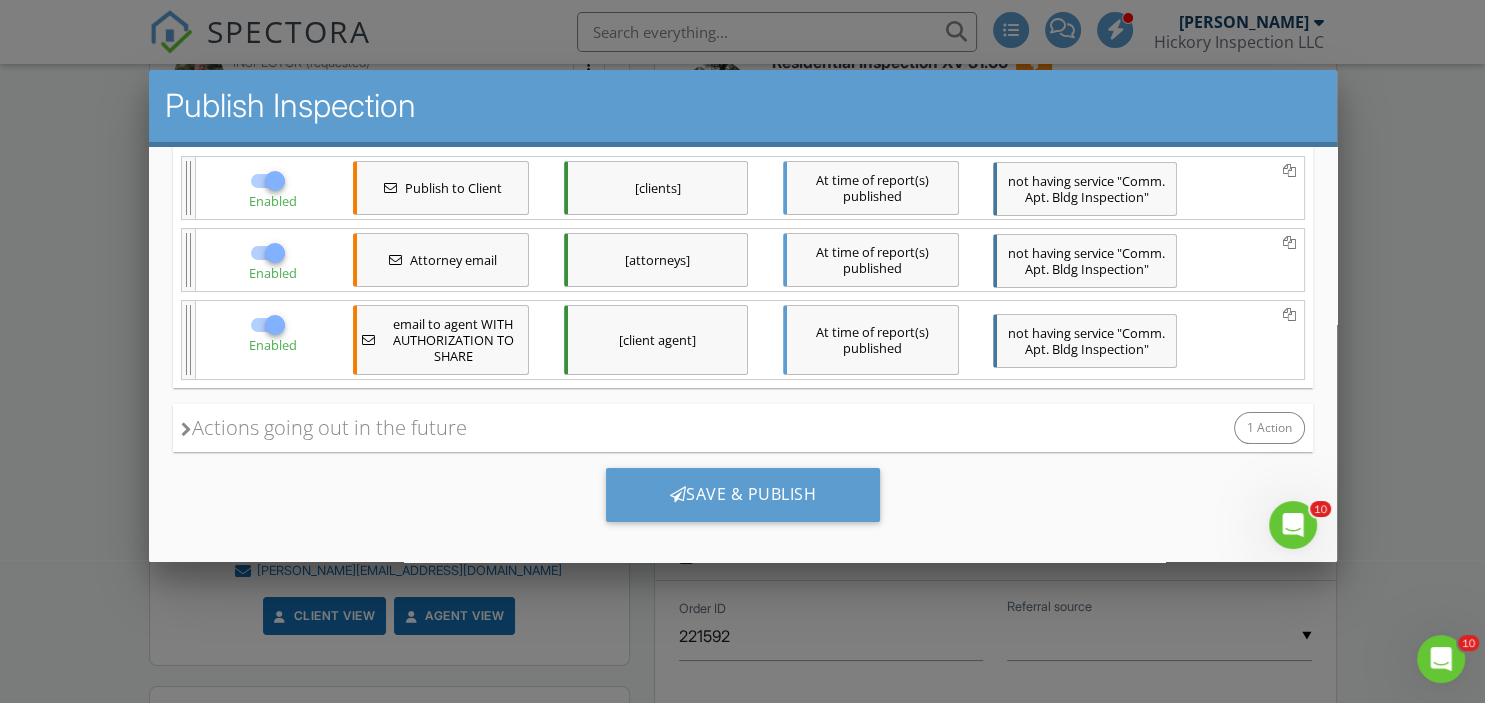 scroll, scrollTop: 359, scrollLeft: 0, axis: vertical 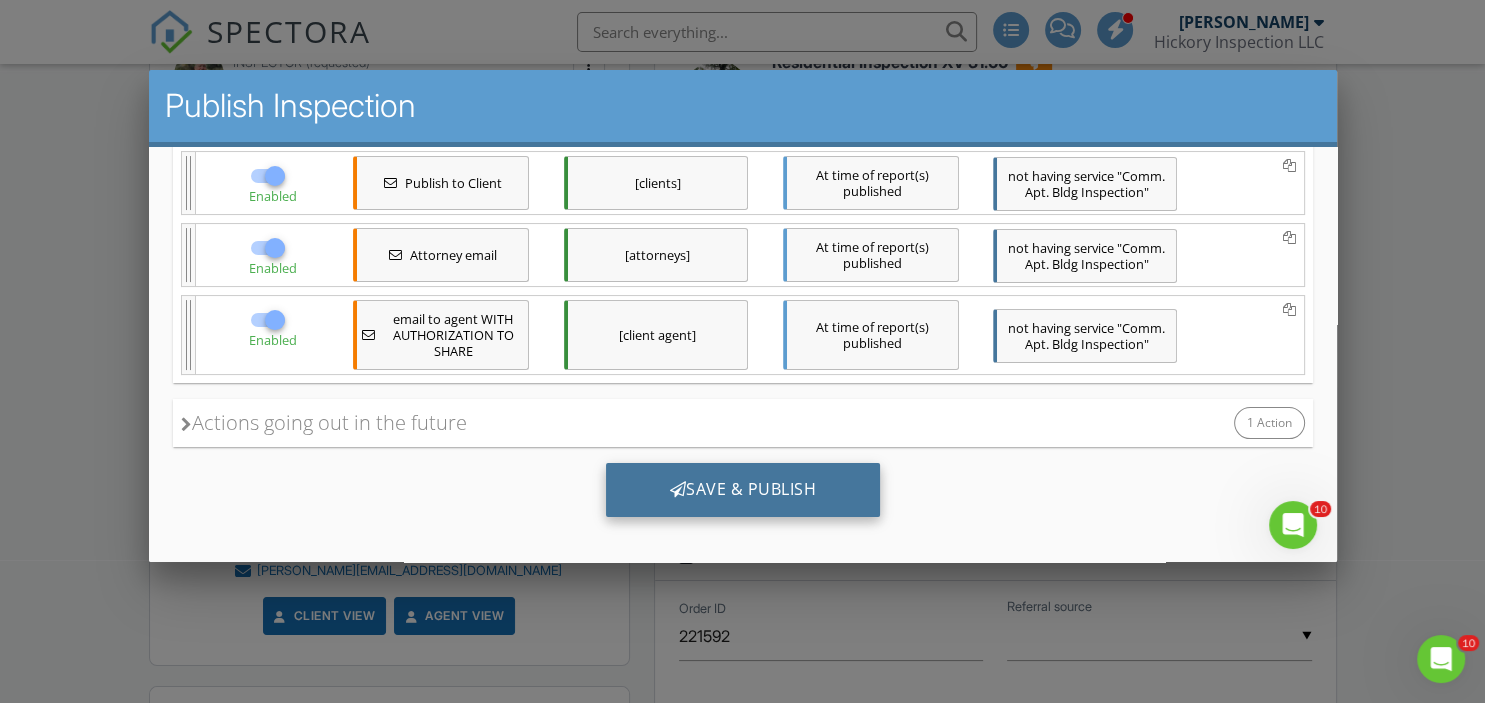 click on "Save & Publish" at bounding box center (742, 490) 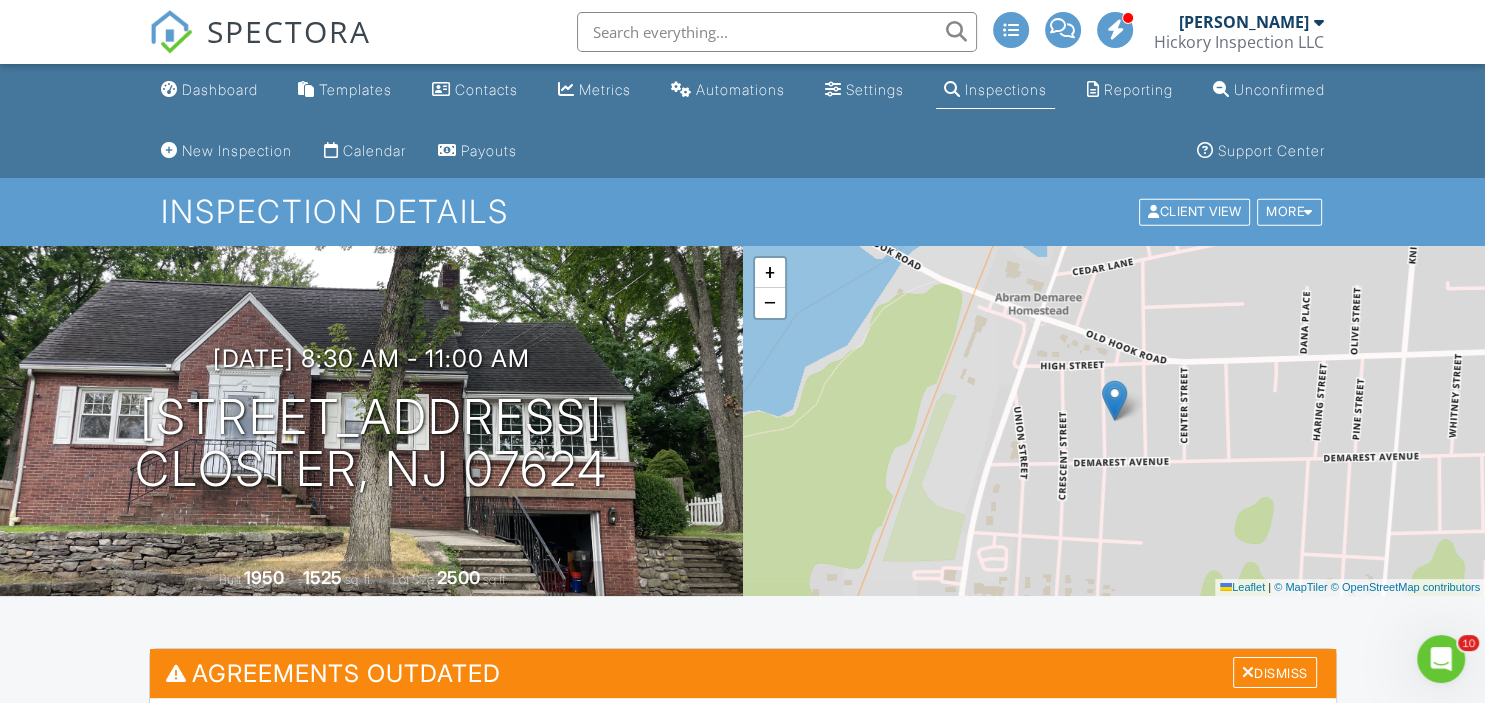 scroll, scrollTop: 0, scrollLeft: 0, axis: both 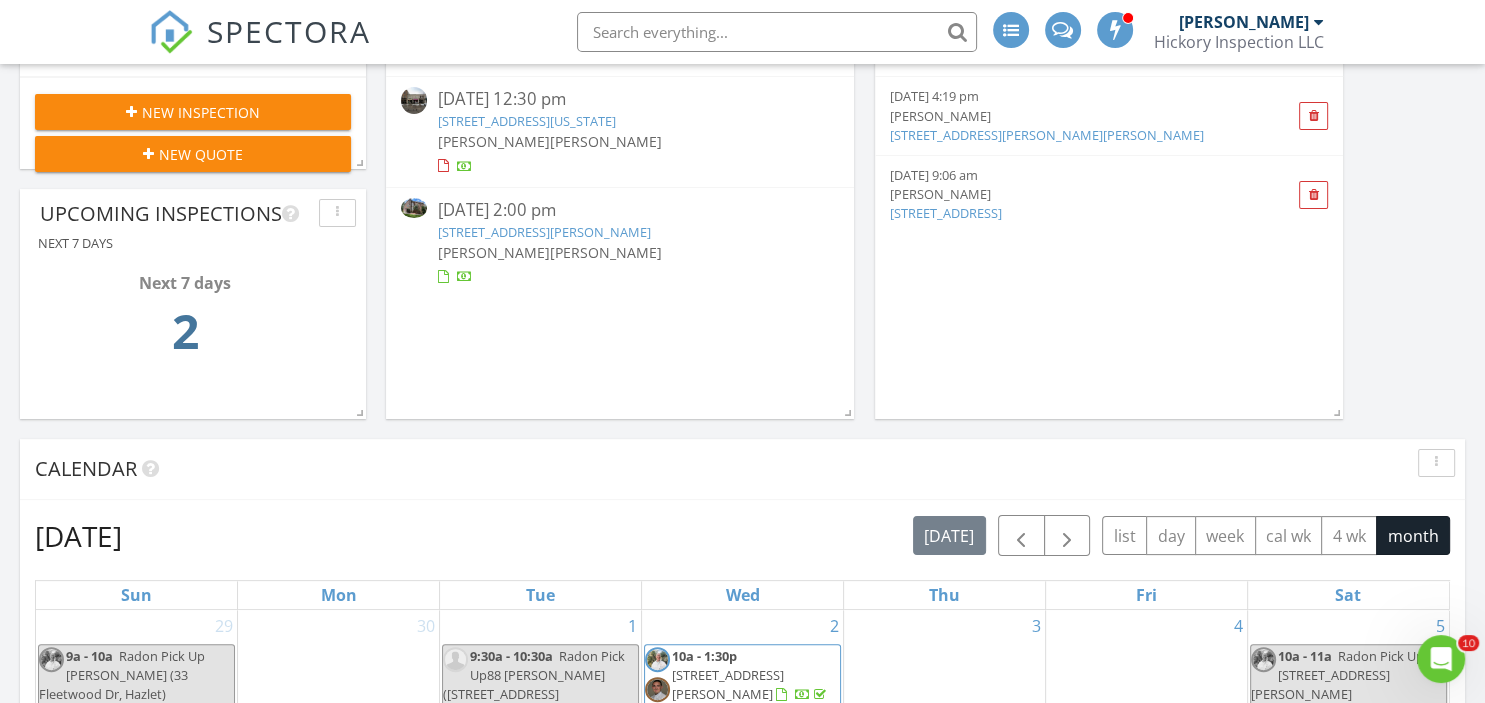 click on "54 Hunter Rd, North Haledon, NJ 07508" at bounding box center [543, 232] 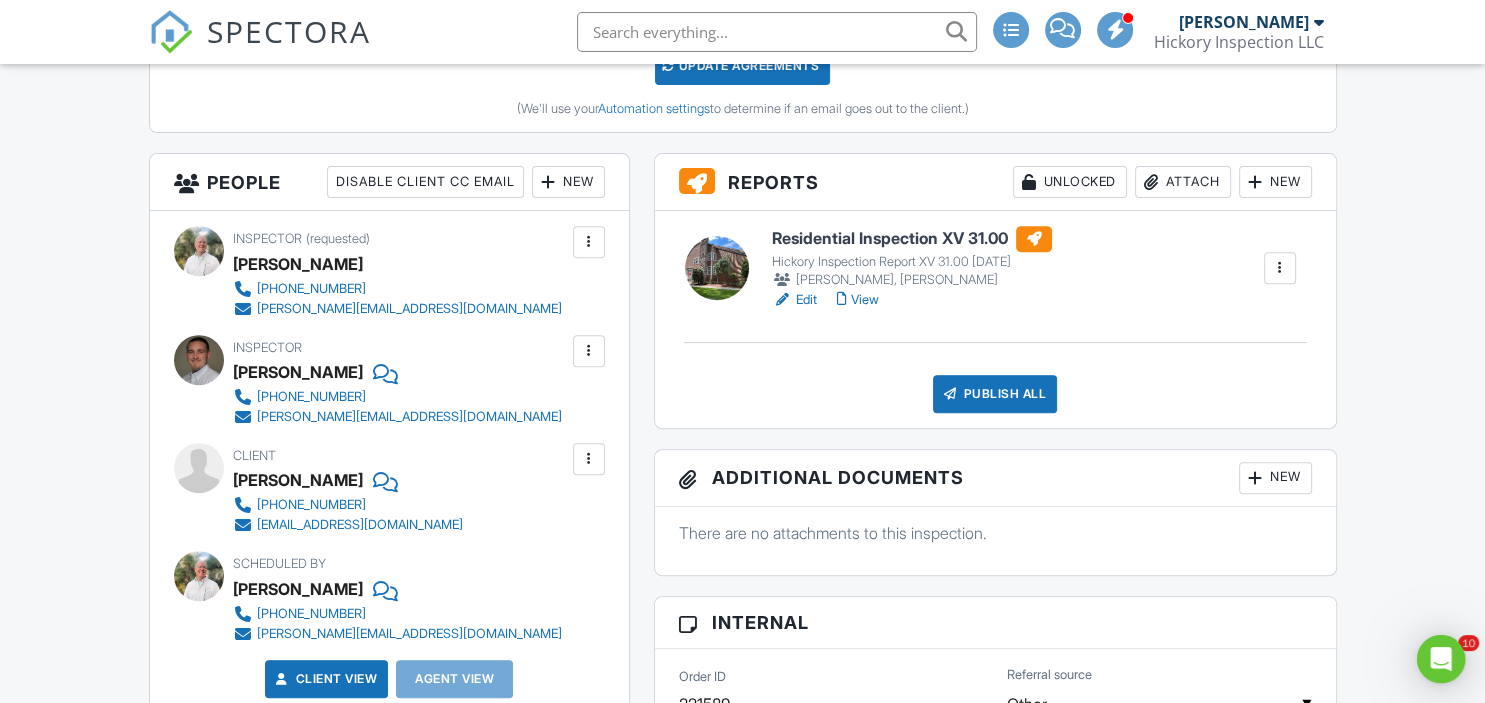 scroll, scrollTop: 0, scrollLeft: 0, axis: both 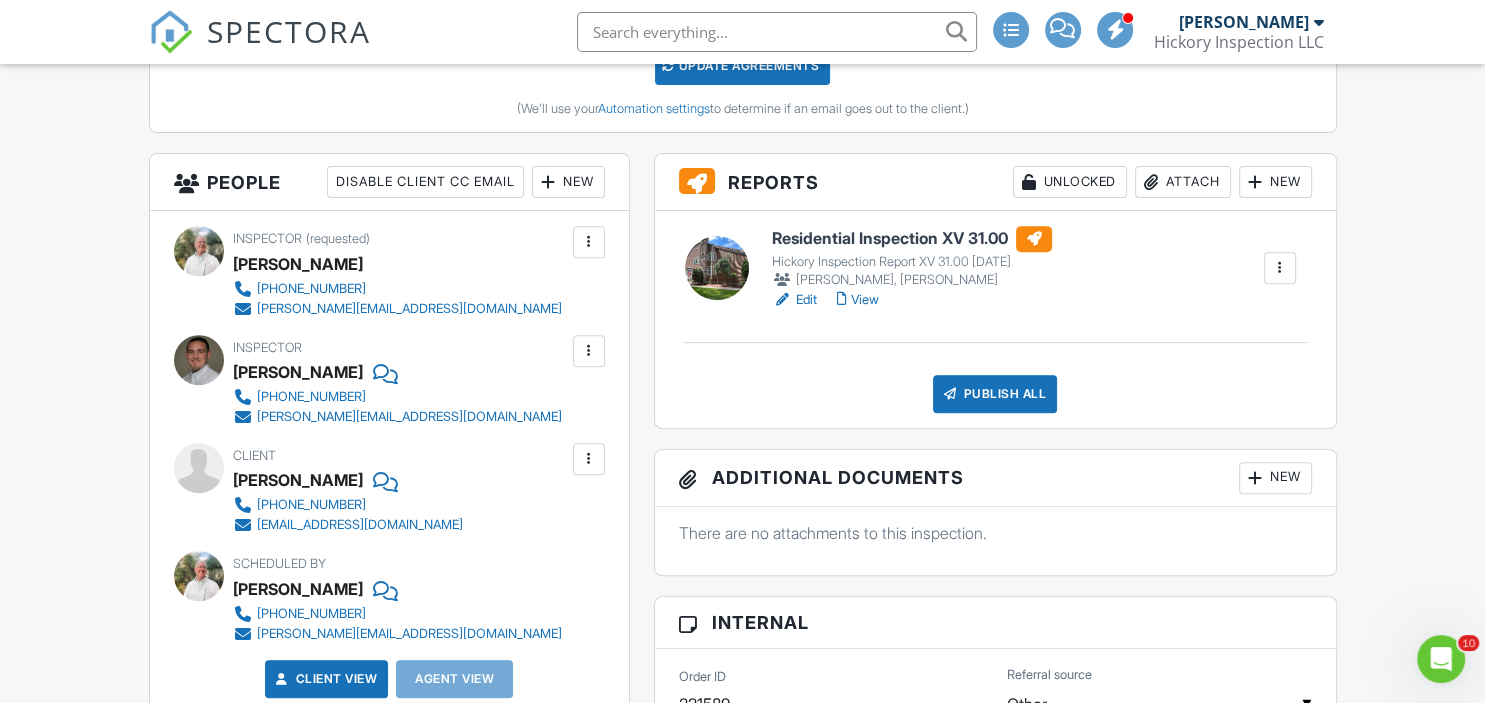 click on "View" at bounding box center [858, 300] 